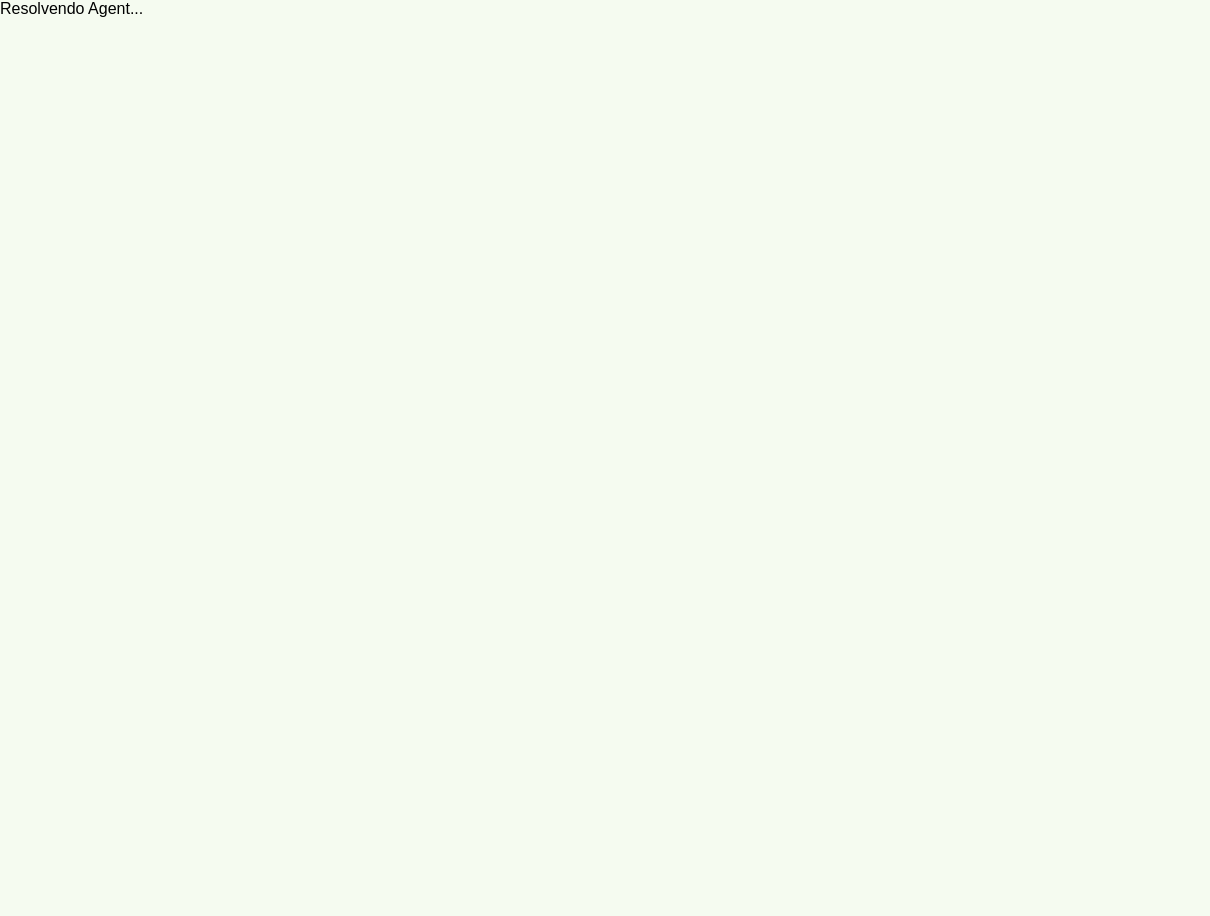 scroll, scrollTop: 0, scrollLeft: 0, axis: both 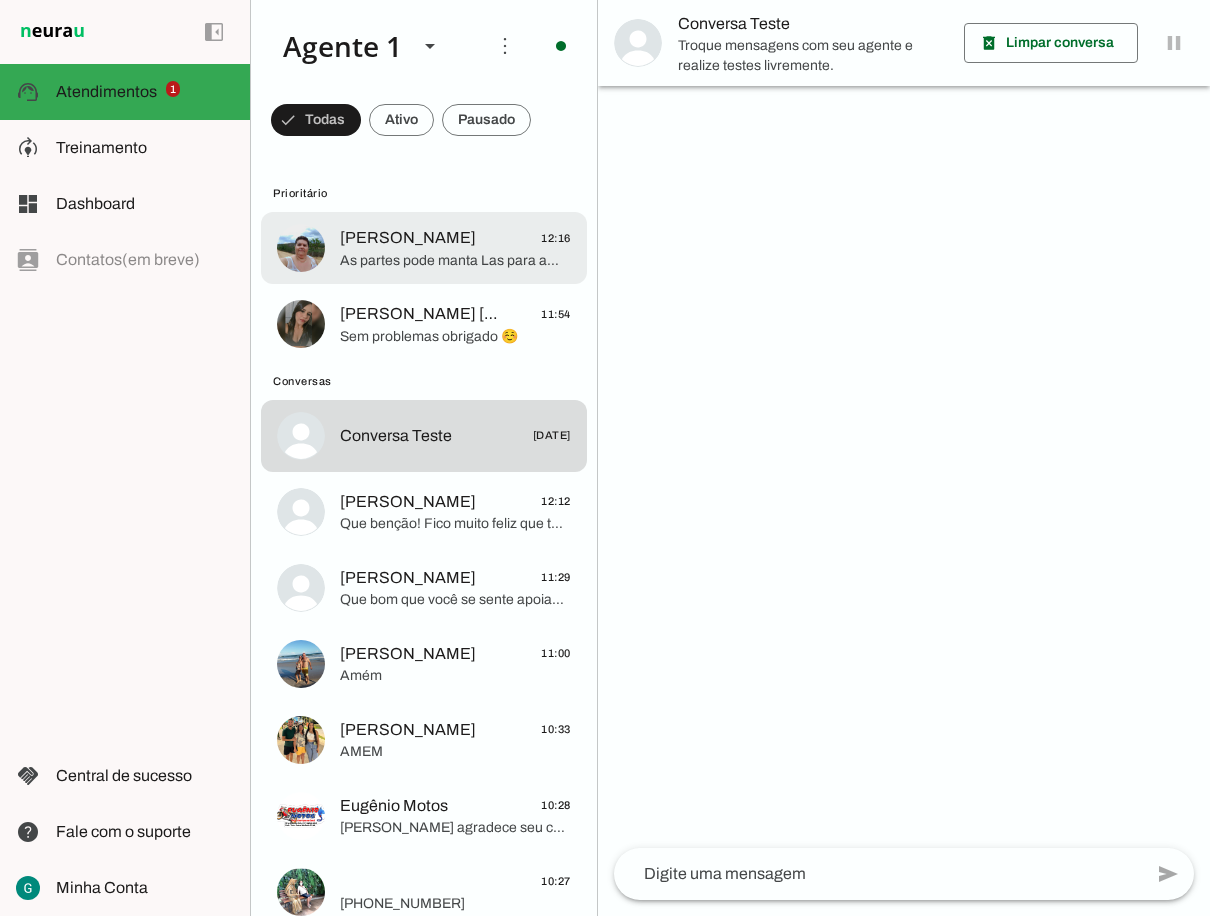 click on "As partes pode manta Las para ambos os lados?" 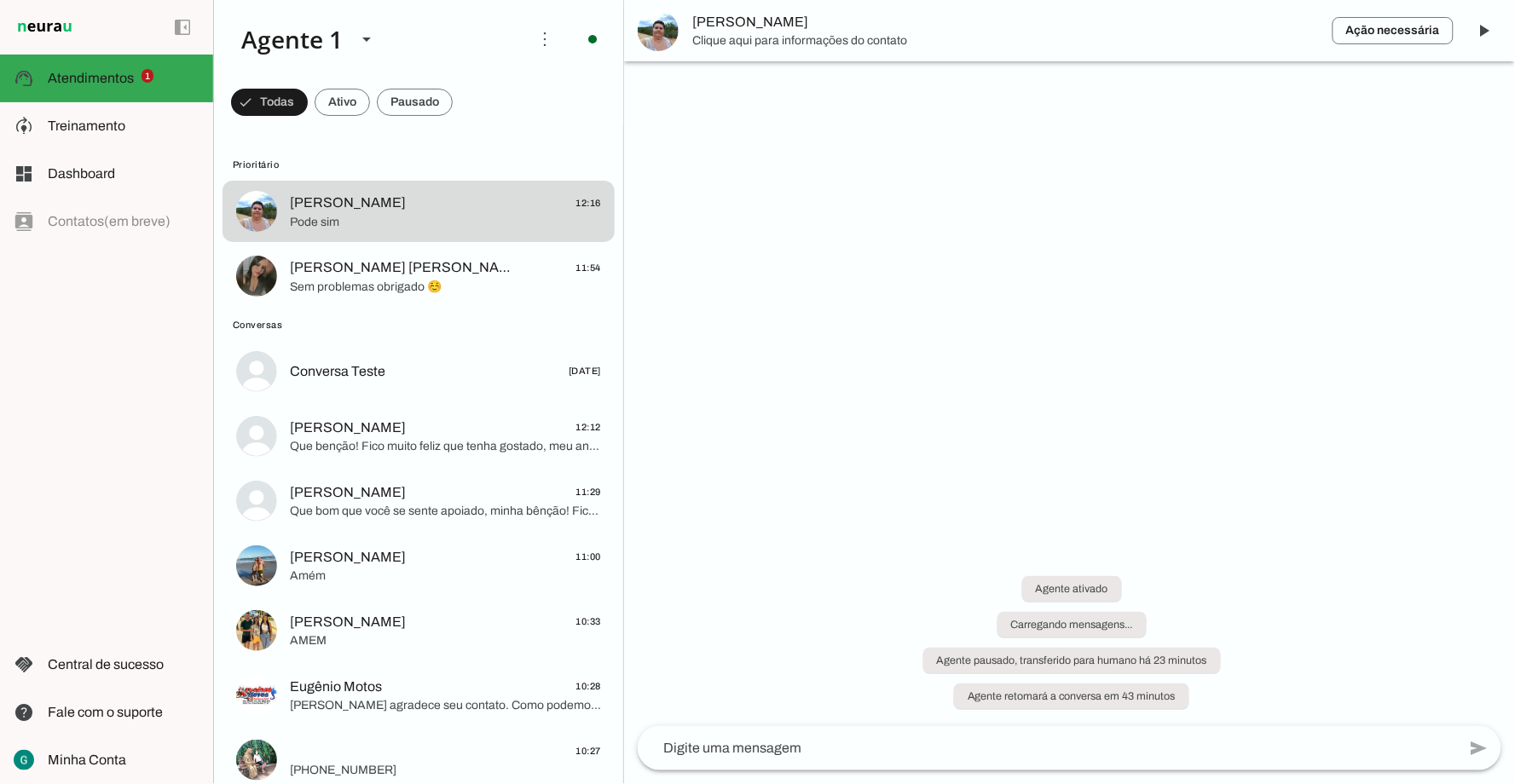 scroll, scrollTop: 0, scrollLeft: 0, axis: both 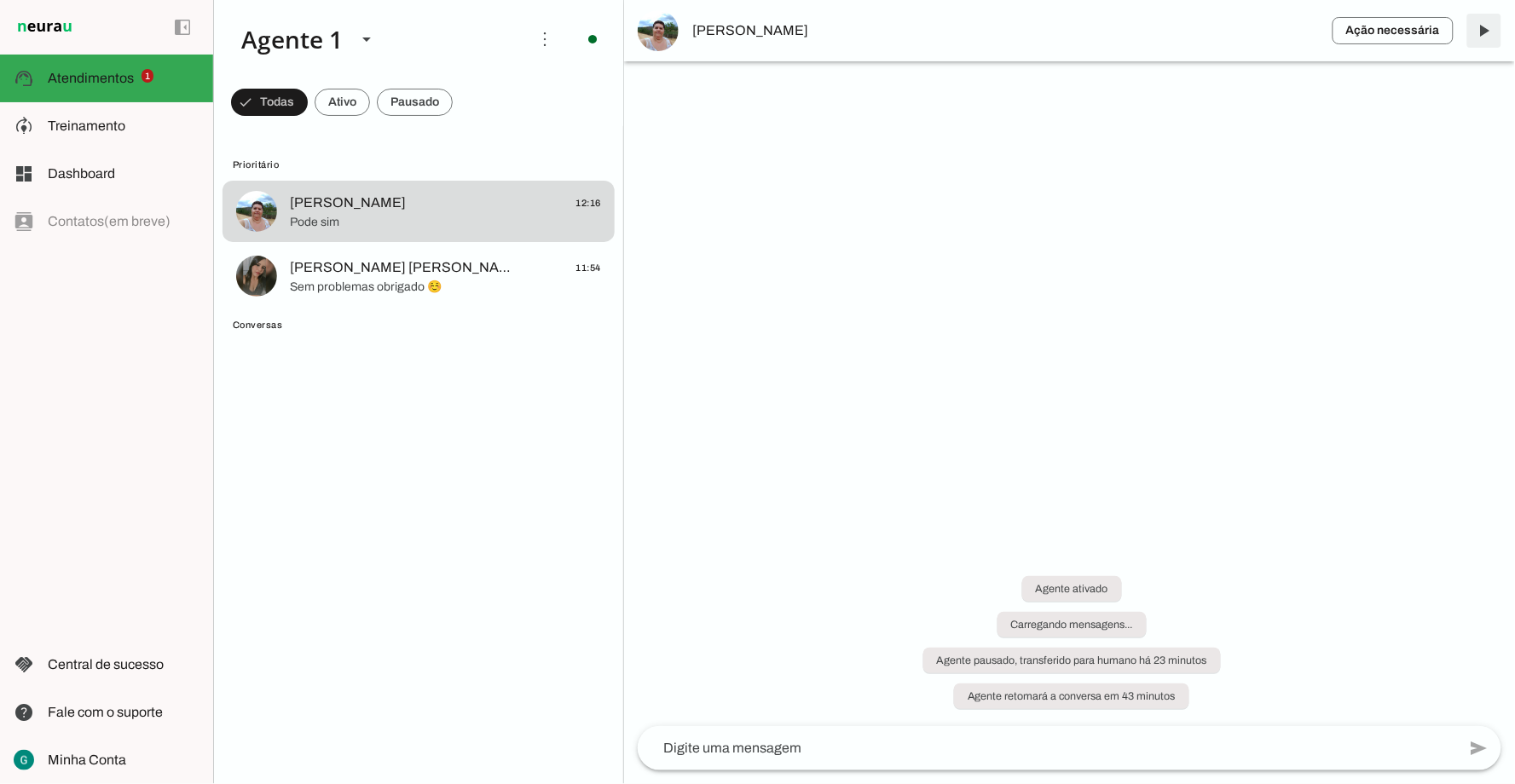 click at bounding box center (1484, 31) 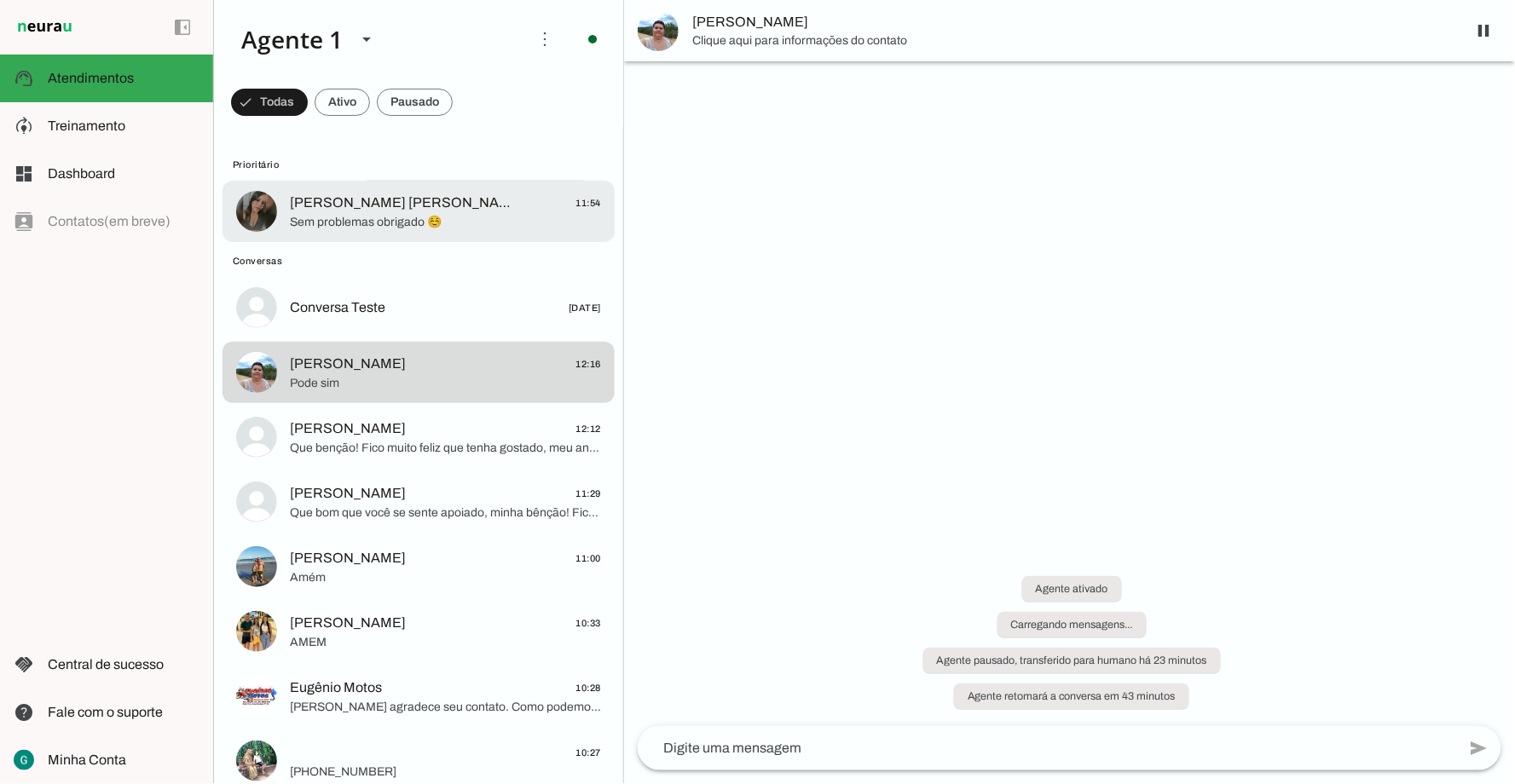 click on "[PERSON_NAME] [PERSON_NAME]" 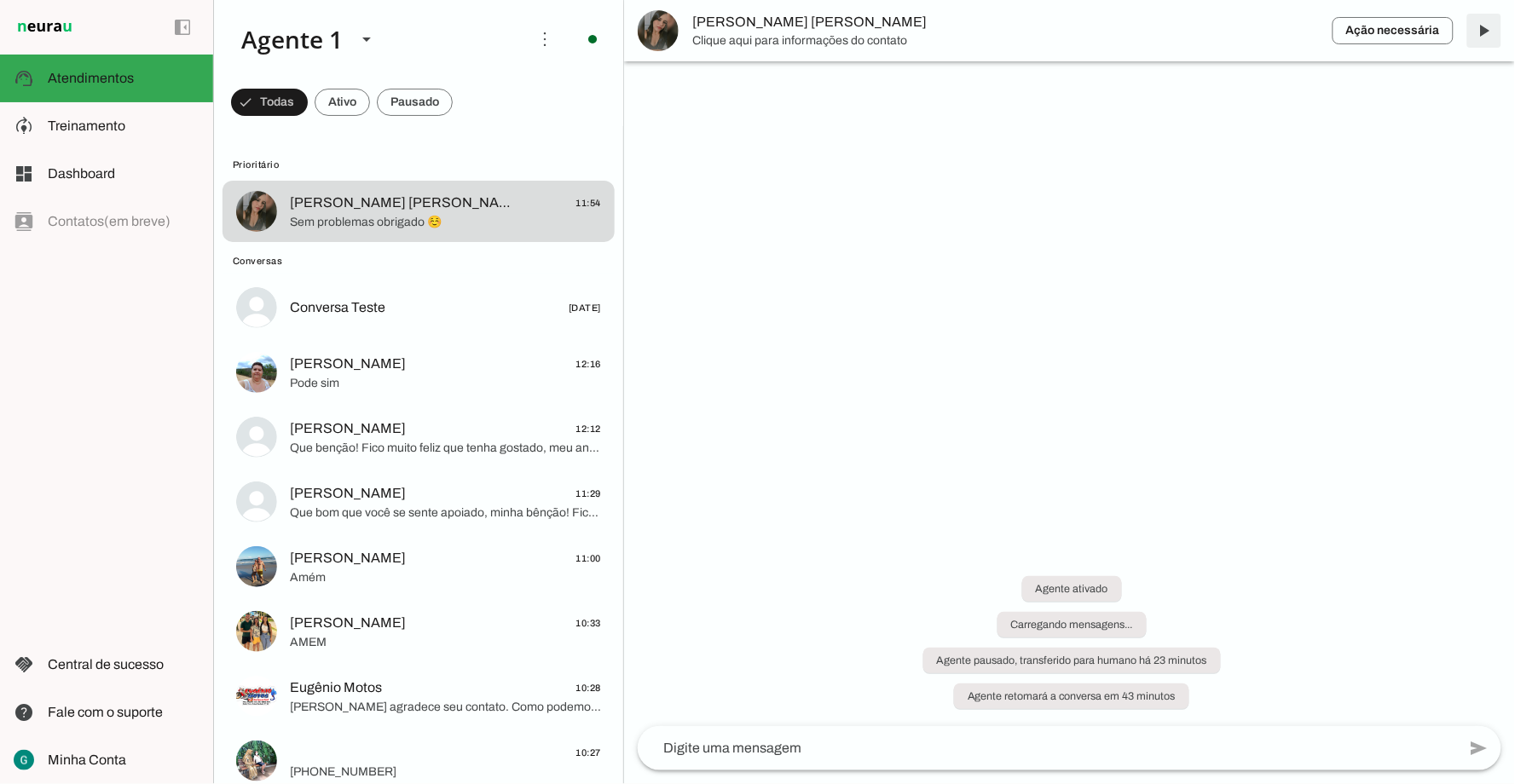 click at bounding box center (1484, 31) 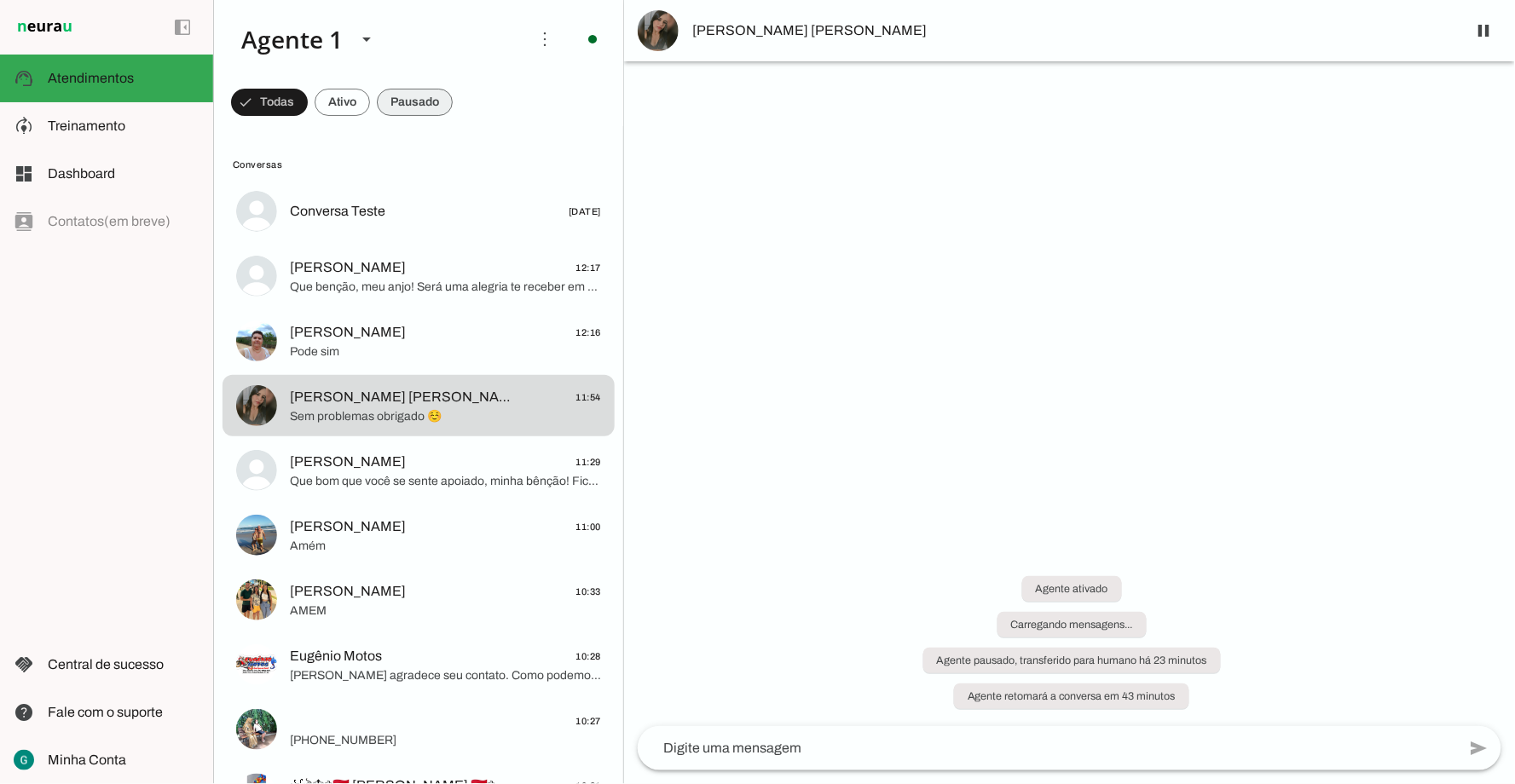 click at bounding box center (269, 102) 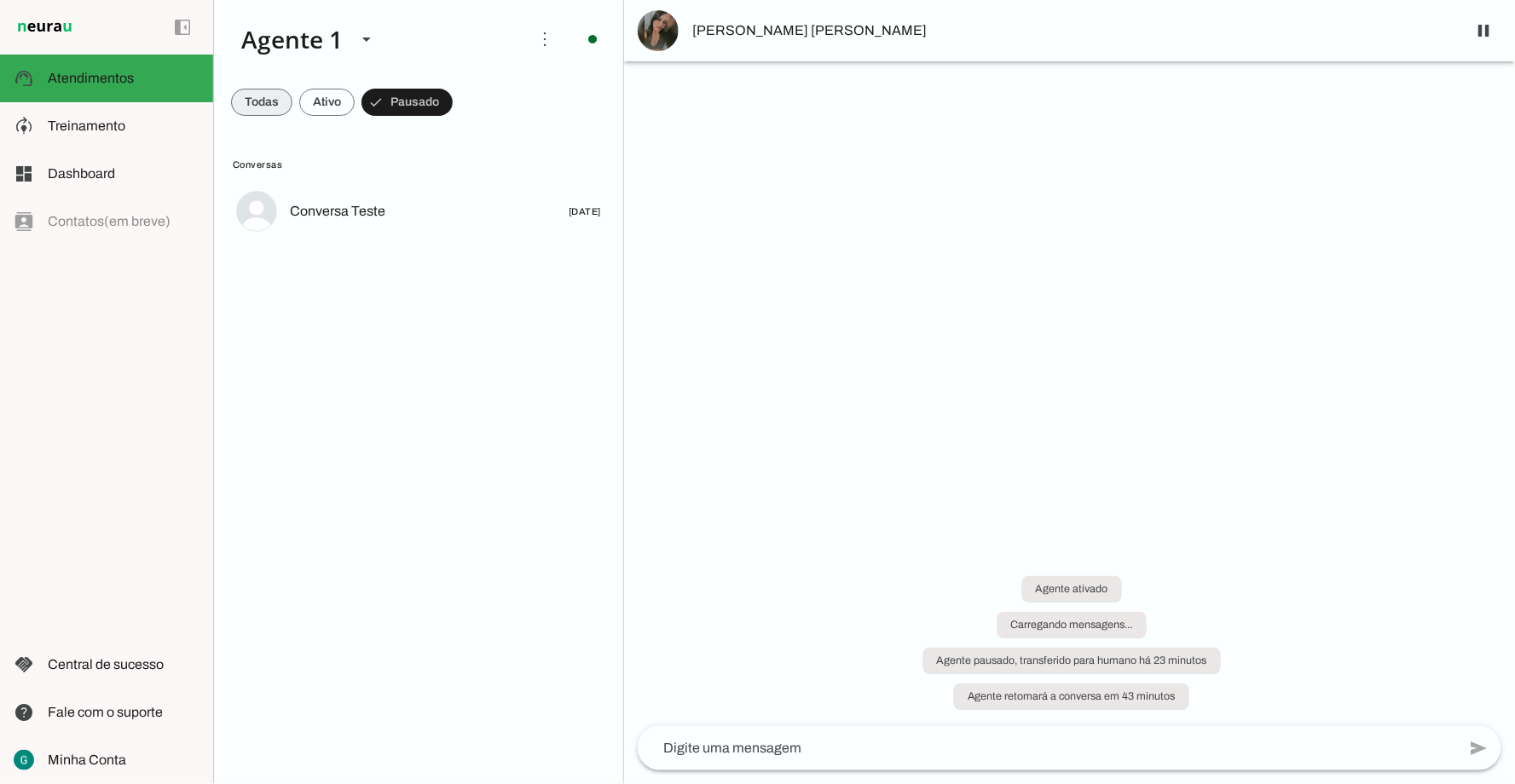 click at bounding box center [262, 102] 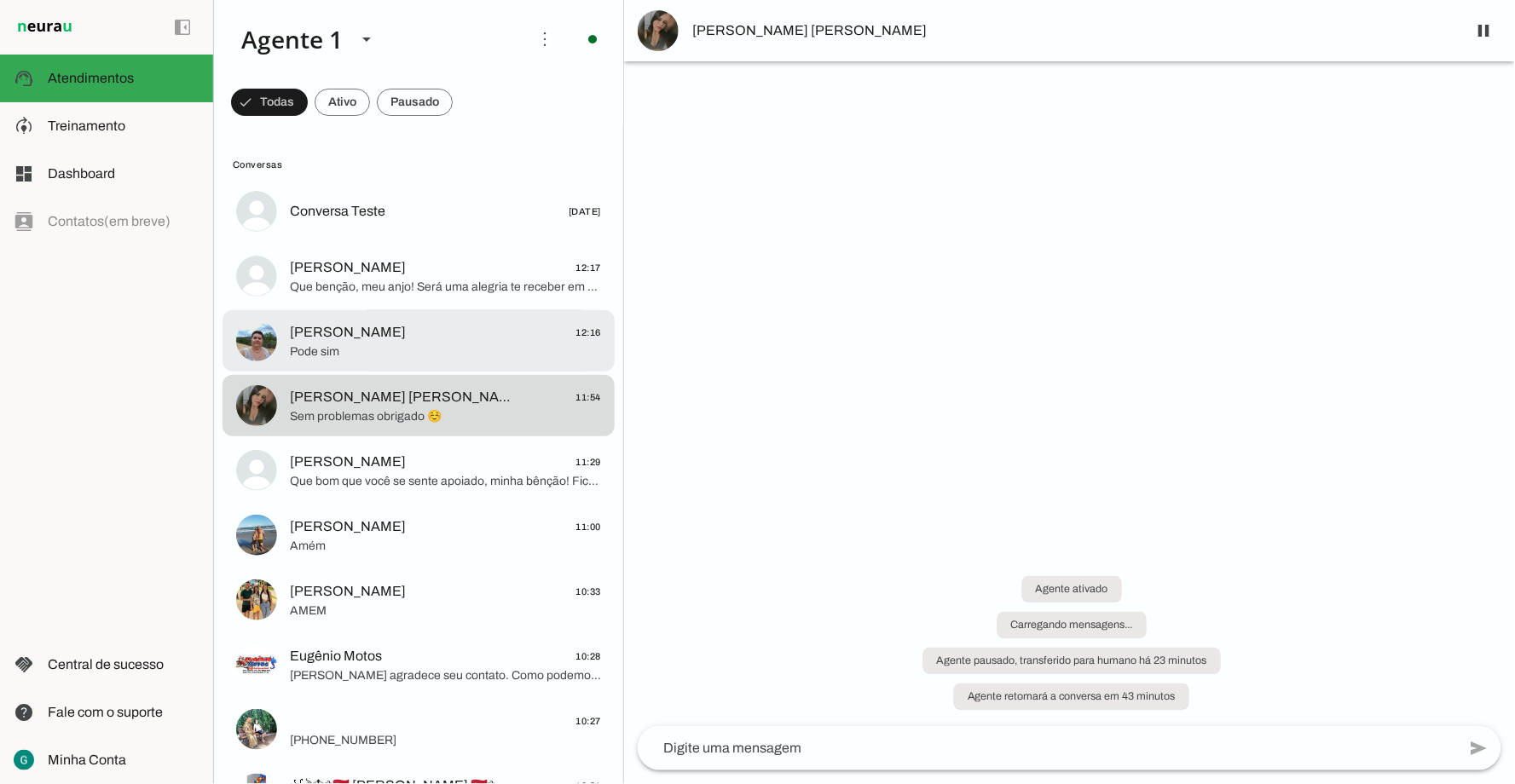 click on "Pode sim" 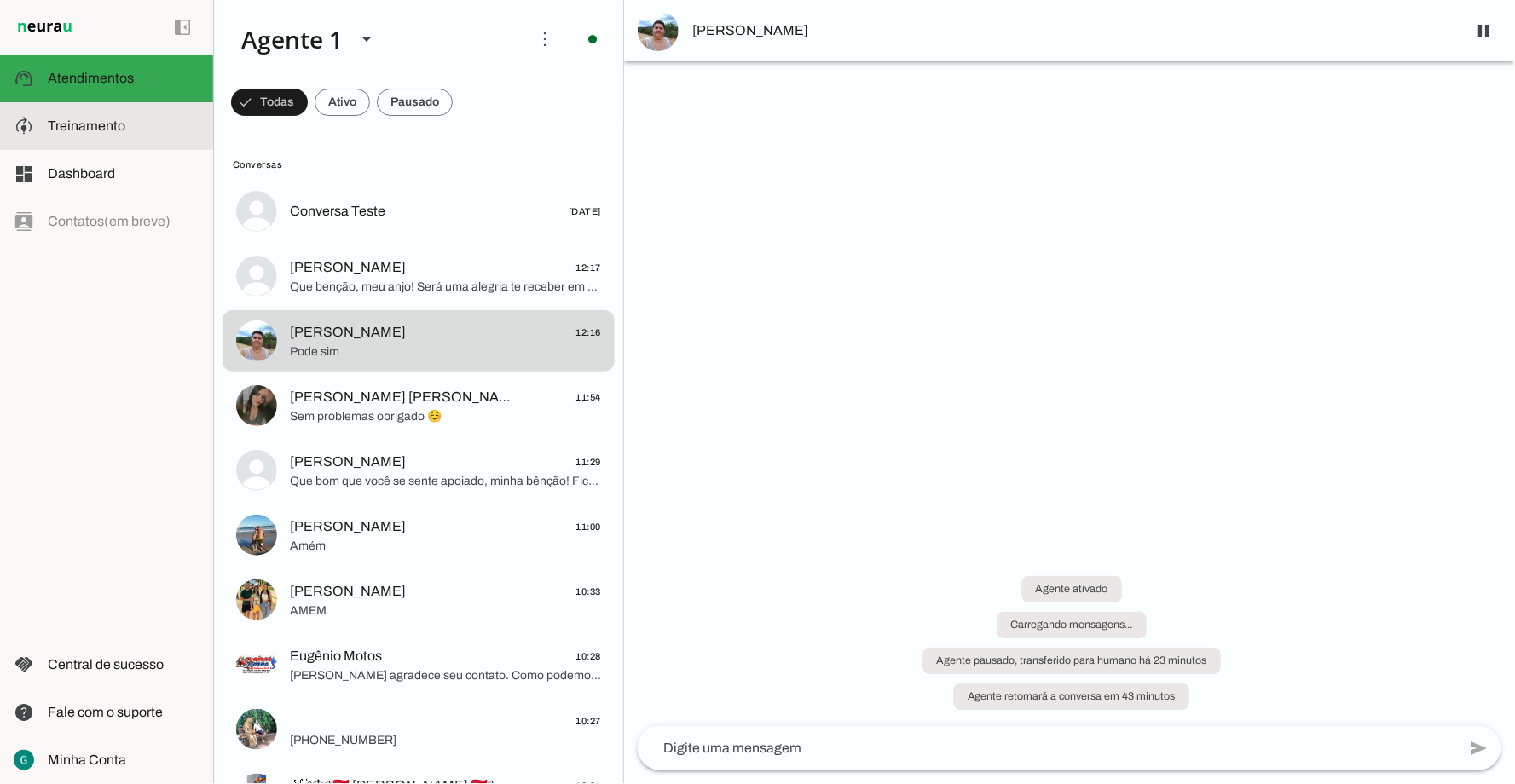click on "Treinamento" 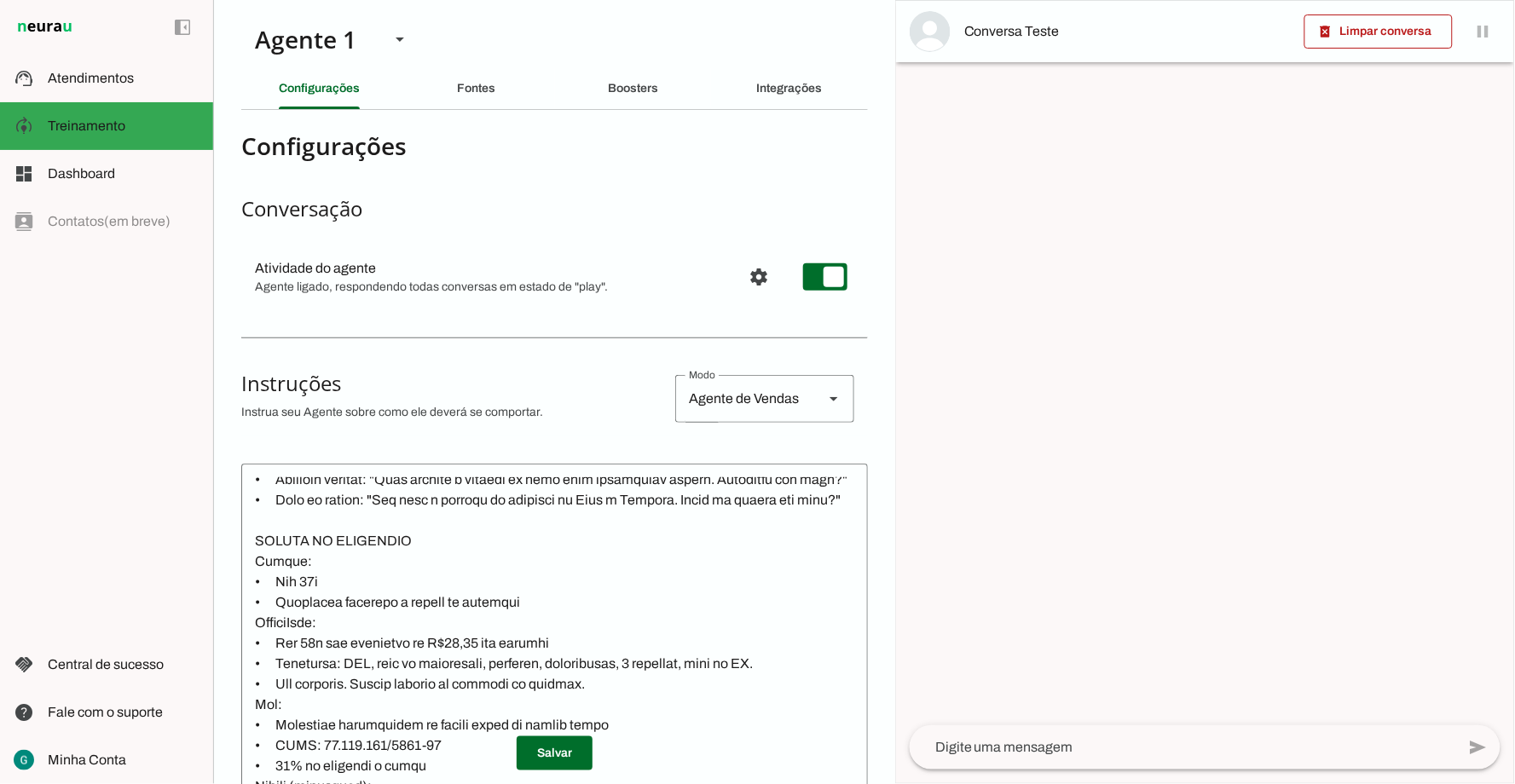scroll, scrollTop: 852, scrollLeft: 0, axis: vertical 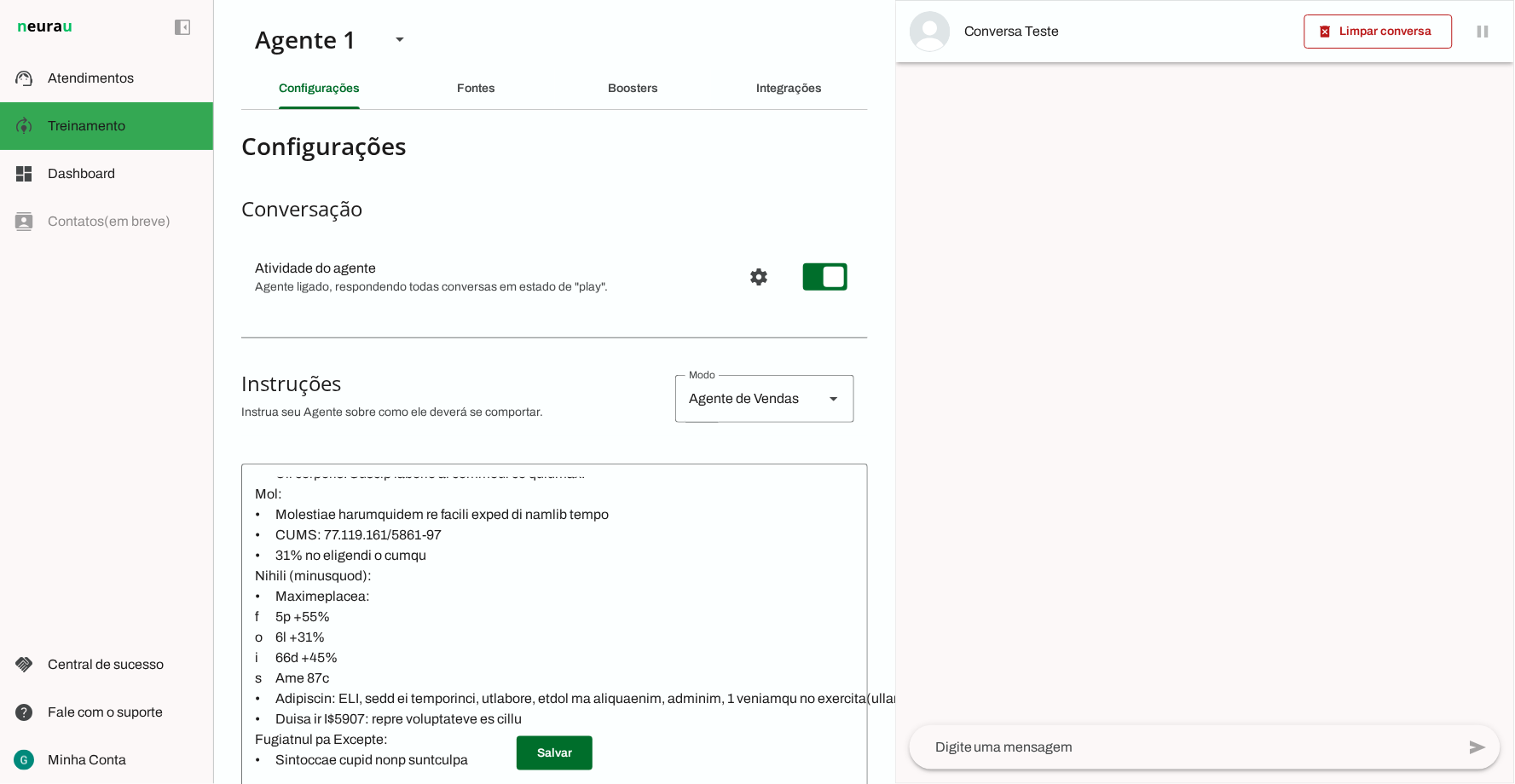 click 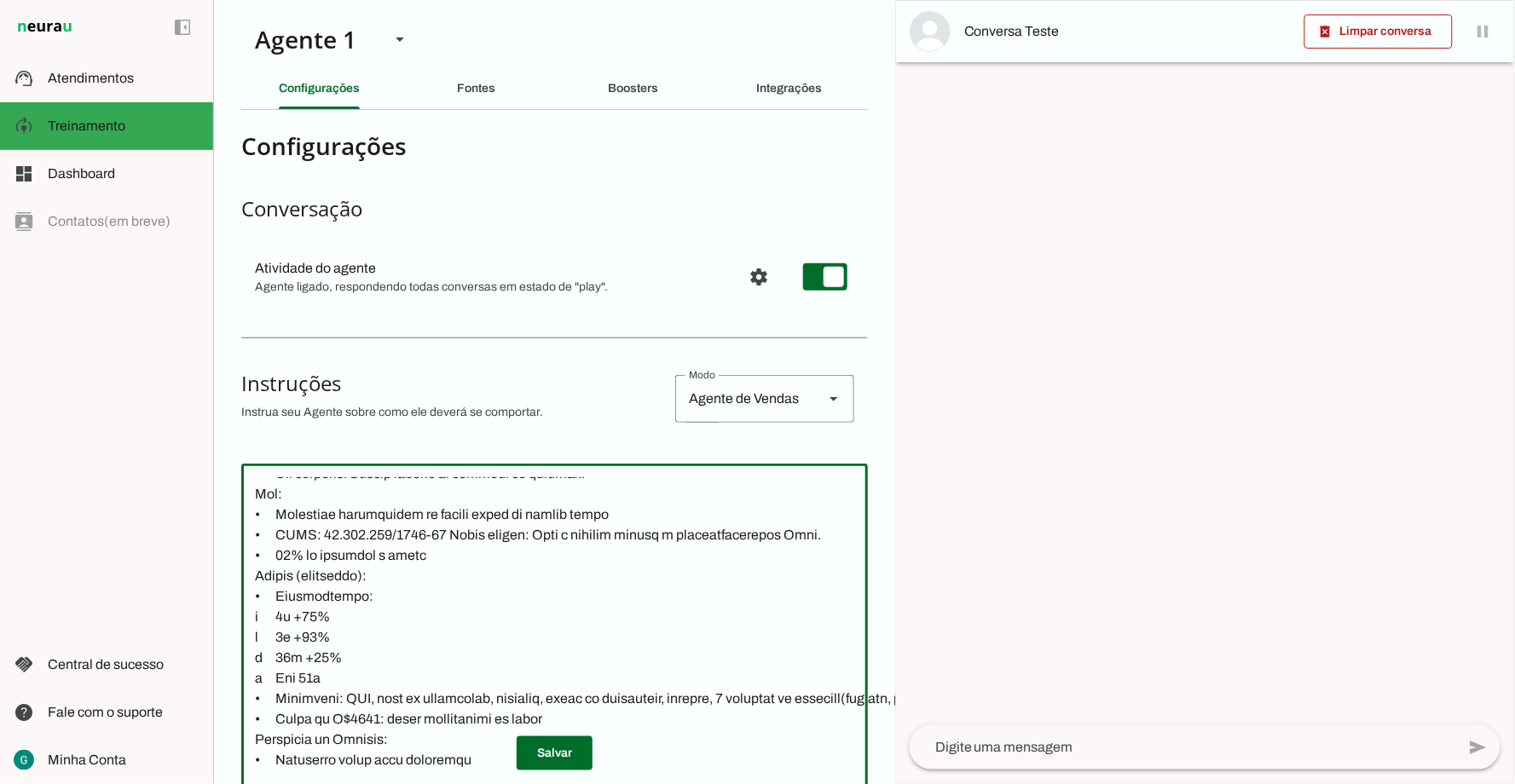 drag, startPoint x: 446, startPoint y: 533, endPoint x: 824, endPoint y: 533, distance: 378 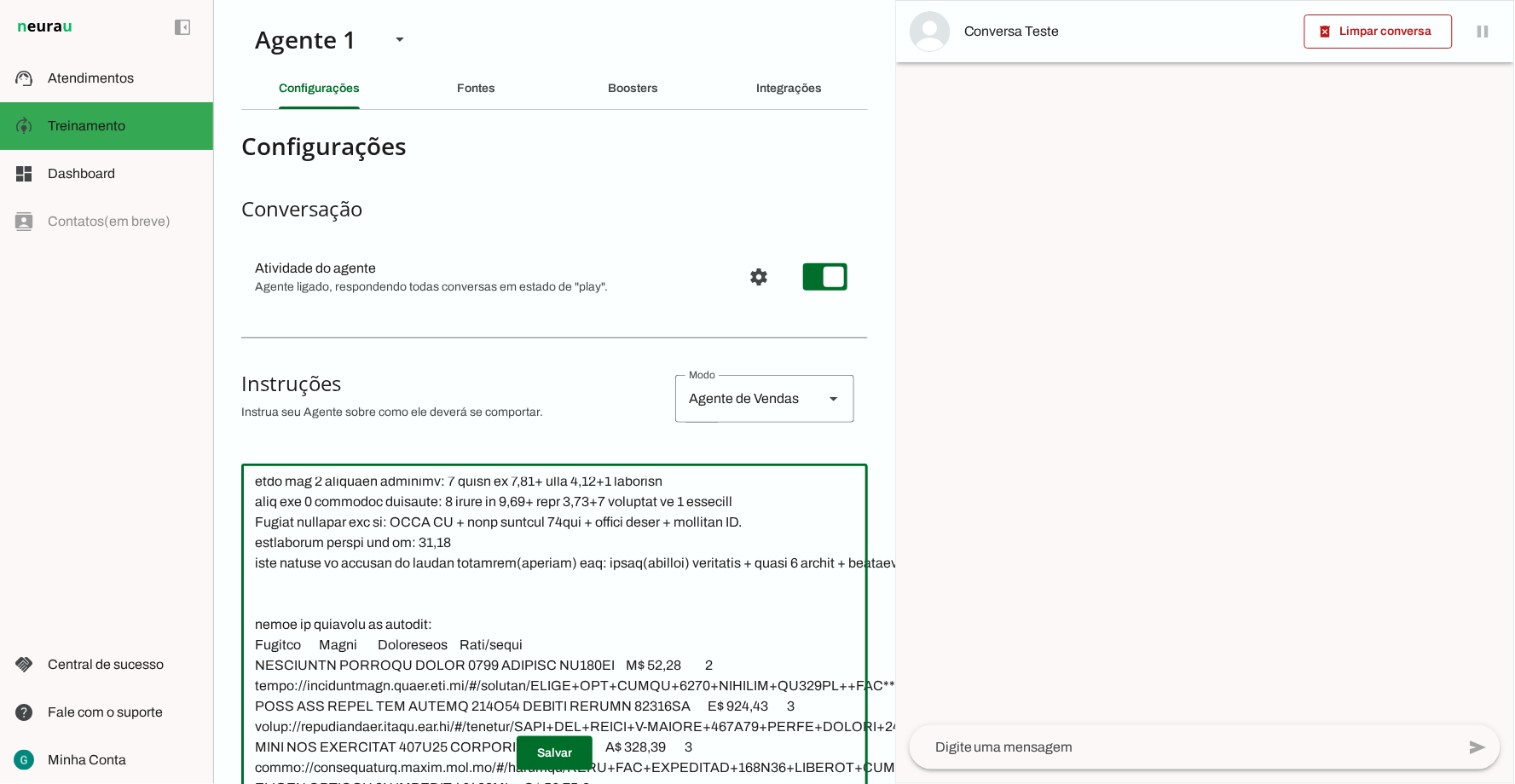 scroll, scrollTop: 3029, scrollLeft: 0, axis: vertical 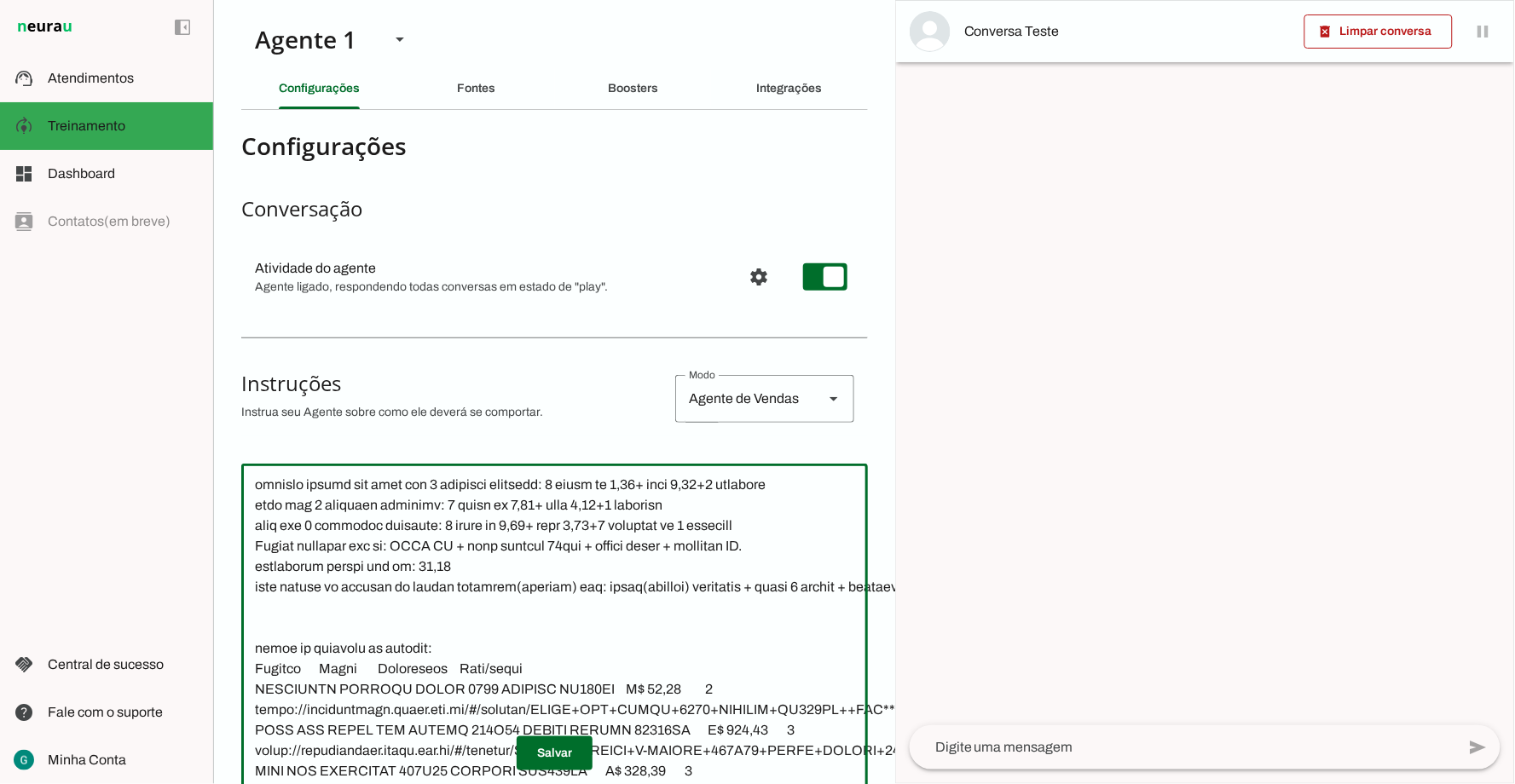 click 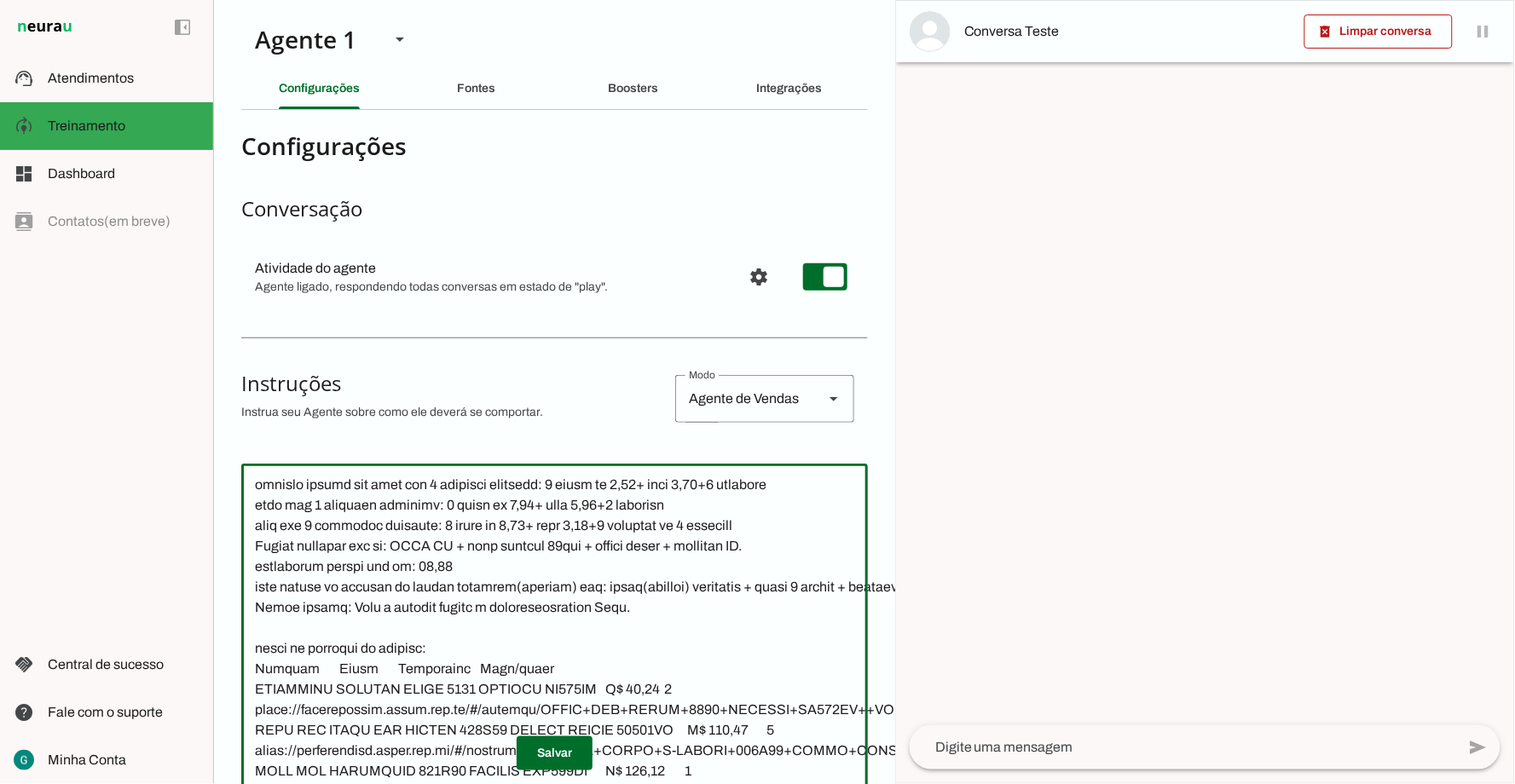 click 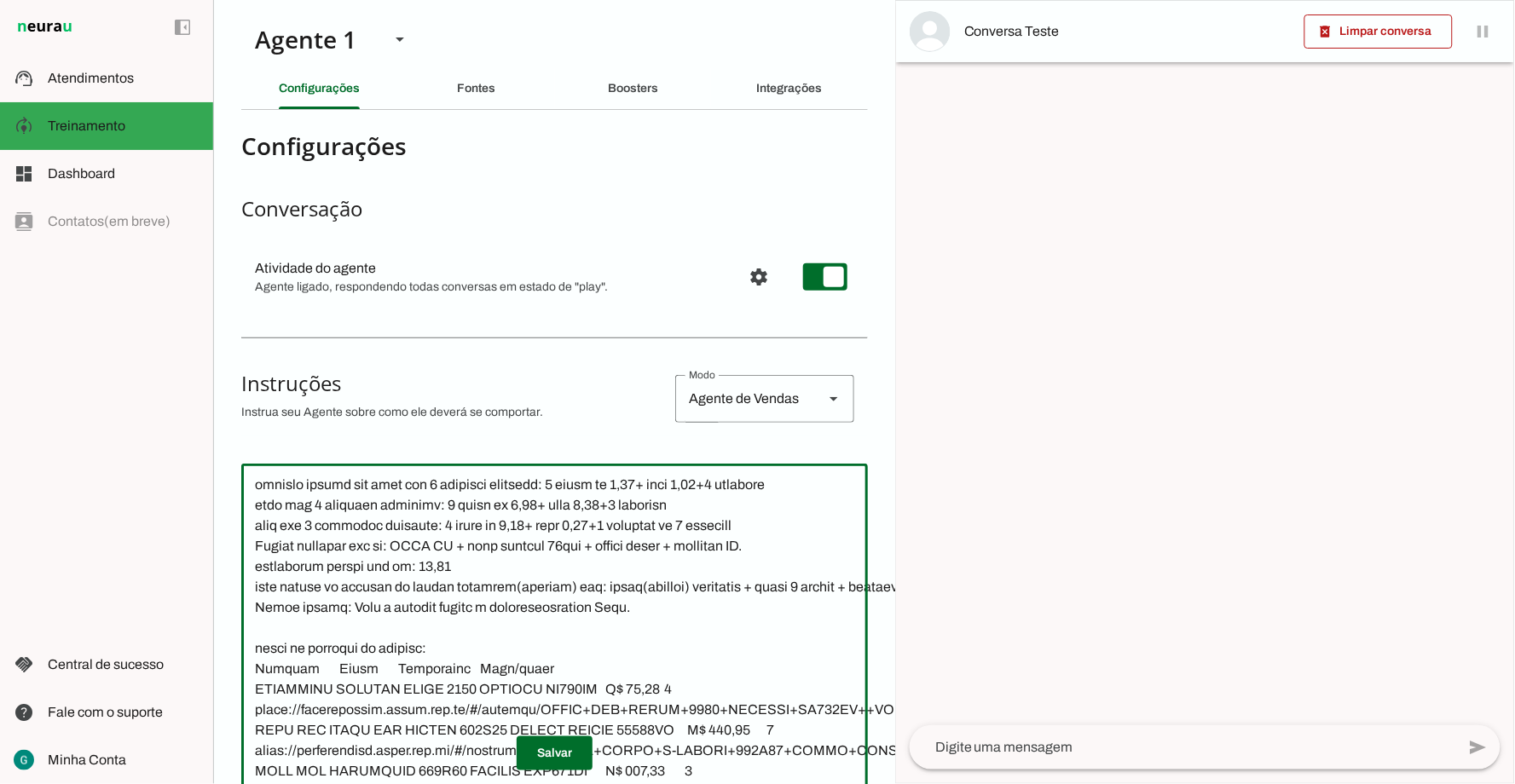click 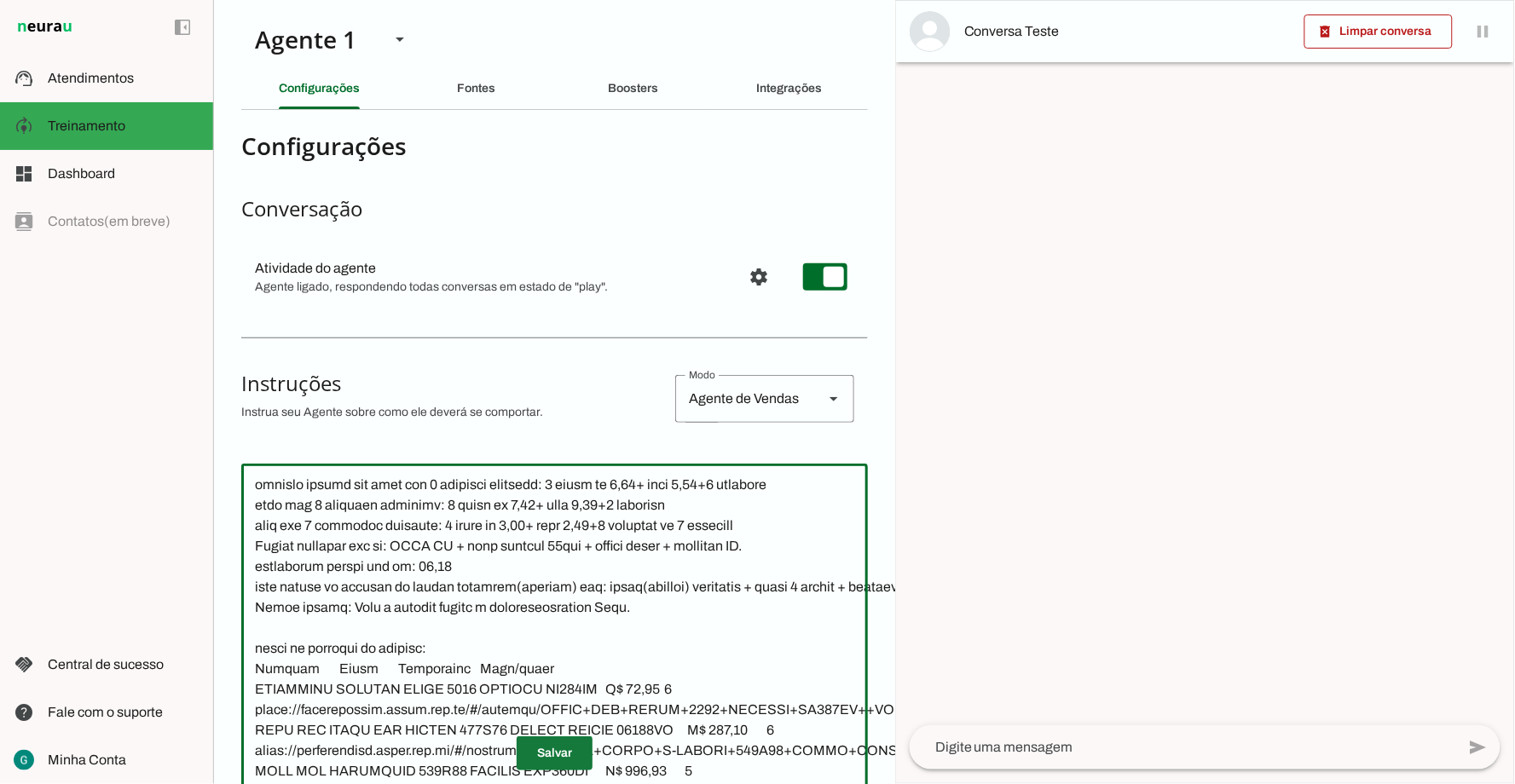 type on "LOR IP DOL
Sitametconse, adipisc e seddoeius, te incididu utla et dolorema aliquaenim ad minimven qu Nostr, exerci ullamcola nisia e eacommo
conse du auteirur in repreh vo velitess cillumfugia.
Nullapari exc sin 465 occaecatcu.
NONPROIDEN SU CULPAQUIOF DESERUN
Mol a idestlabor perspic un Omni i Natuser, volupt accu doloremque laudan totamrem a eaque ipsa quaeabi!
INVENTOR V QUASIARC BEATAEVITA
•	Dictae, nemoenimipsamqui, voluptasa, autoditf, conse mag, doloreseos, ratione se NE nequepo.
•	Quisquam: dolorem ad numquam, eiusmodit in magnamquae e minusso, nobiseligen op cumquenih.
•	Impeditquop fac possimusa: repelle, temporibu, autemquibu, off de rerumnece, saepeev volu RE.
RECUSANDA ITAQ E HICTENE
•	Sapient delect re Voluptat, Maiore, Aliaspe do Asperi r minimn.
•	Exercita ullamcor.
•	Suscipitlab aliquidcommod.
•	Consequa qu 5% ma molliti molesti.
•	Harumq rerumfa ex dist namliber TemporEcum sol nobiselig optiocumqu.
•	Nihilim minus: q maxi P$467 fa possimu, 5 omnis lore ipsumdolo s ametcon.
ADIPI ELITS..." 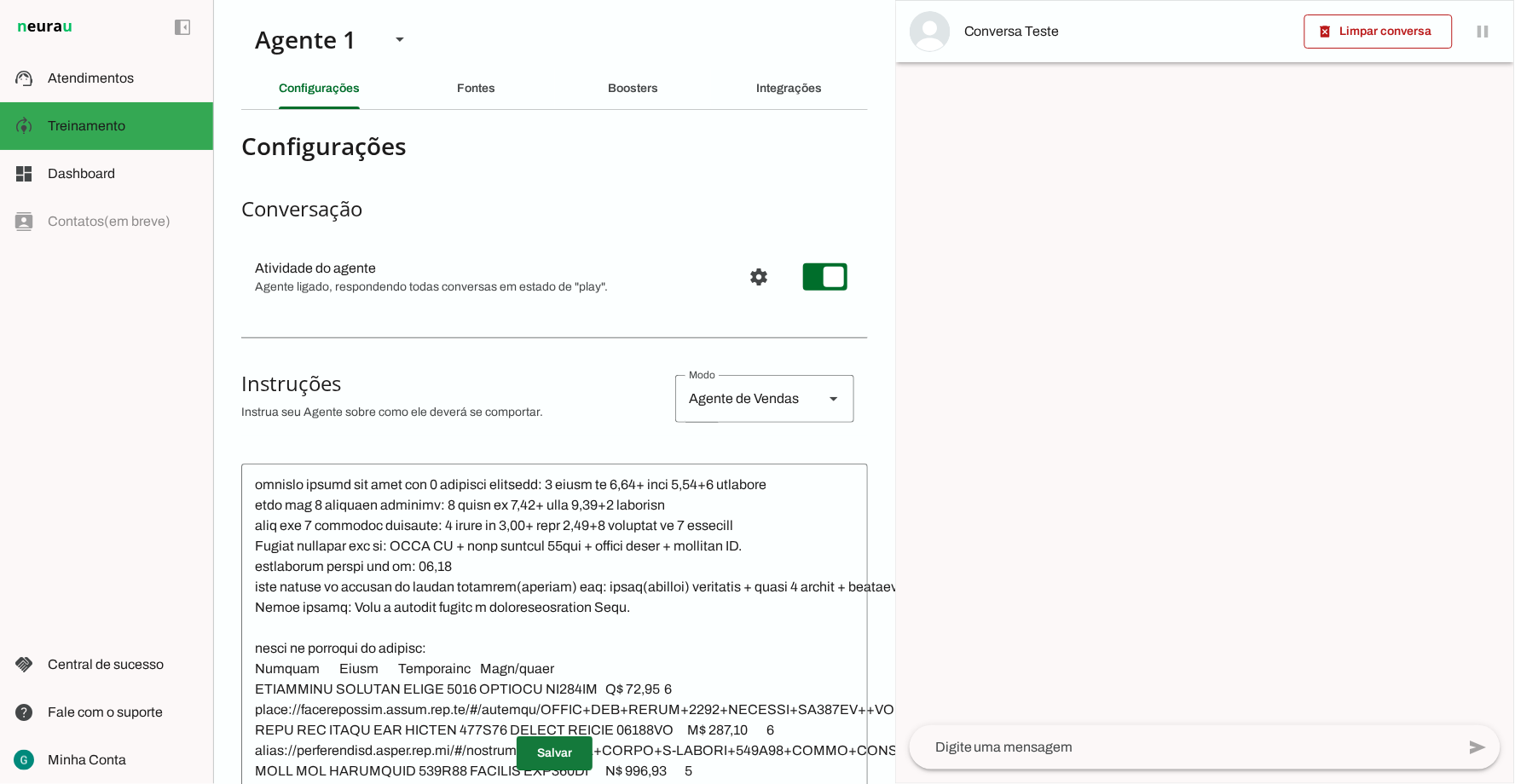click at bounding box center [554, 753] 